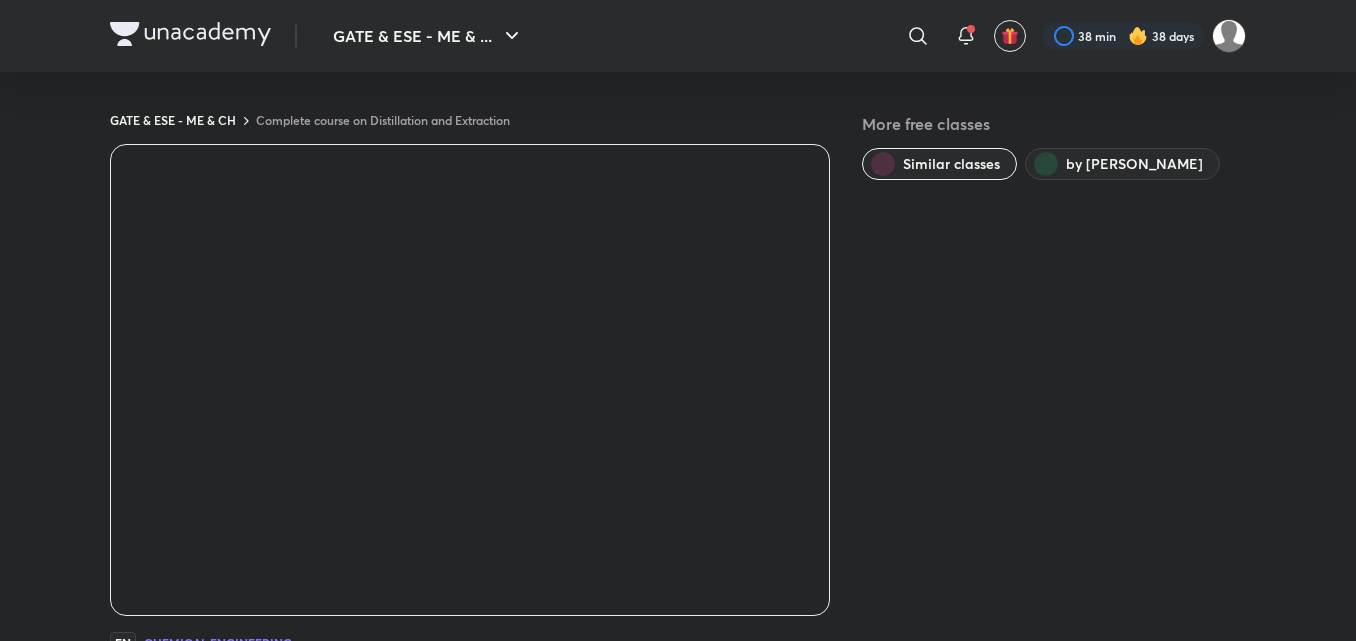 scroll, scrollTop: 0, scrollLeft: 0, axis: both 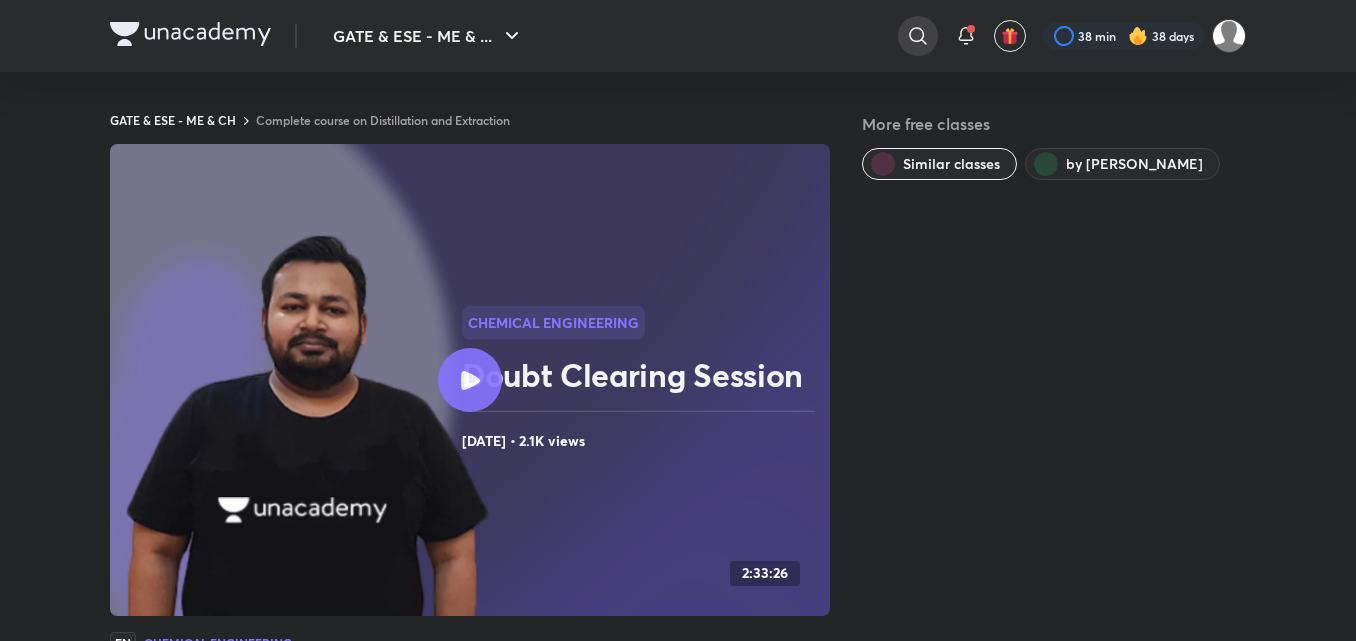 click 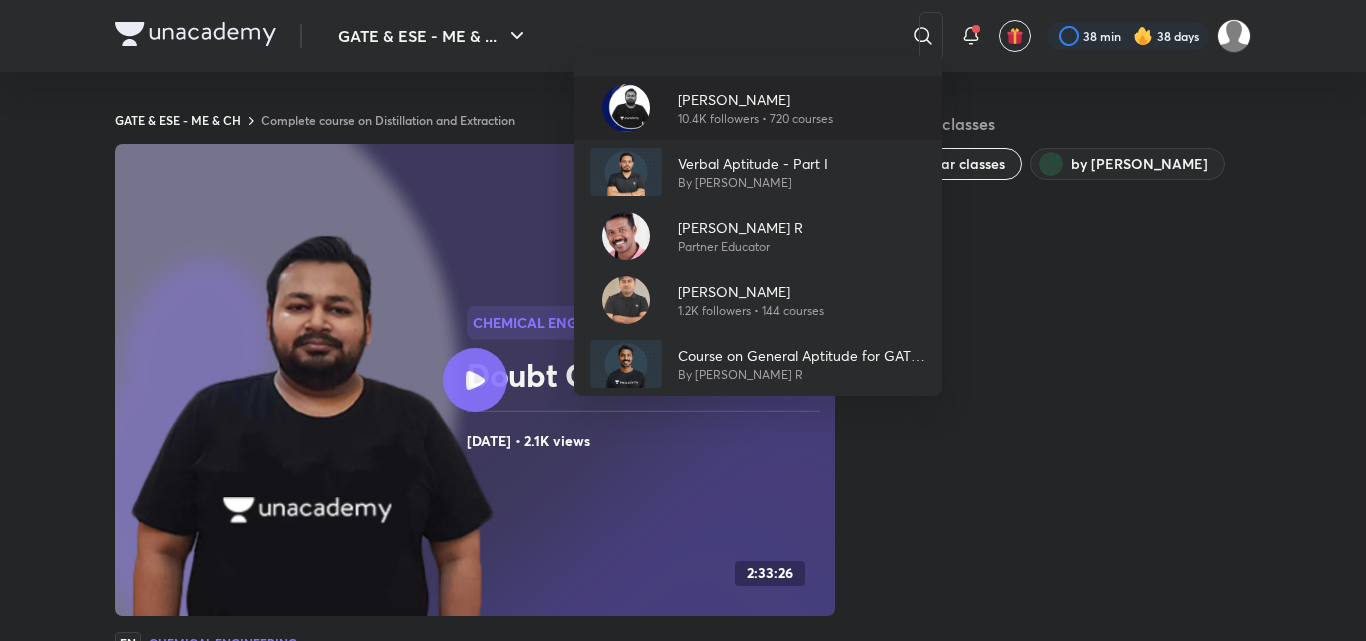 click on "10.4K followers • 720 courses" at bounding box center [755, 119] 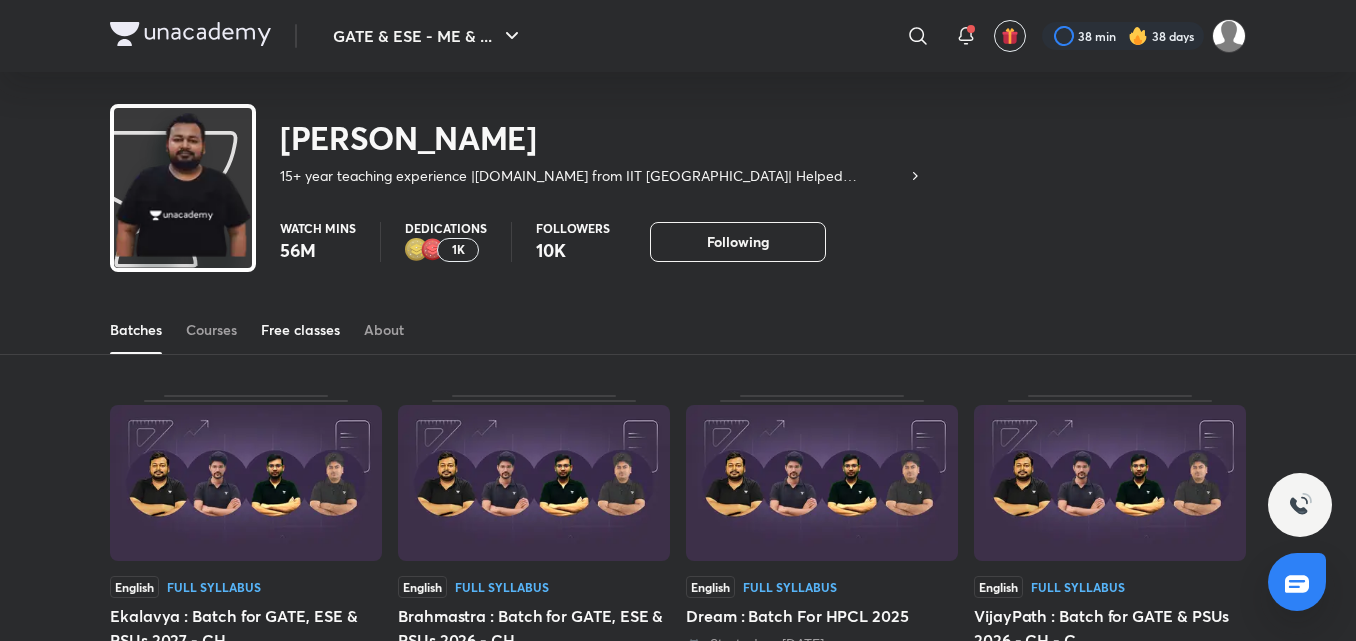 click on "Free classes" at bounding box center (300, 330) 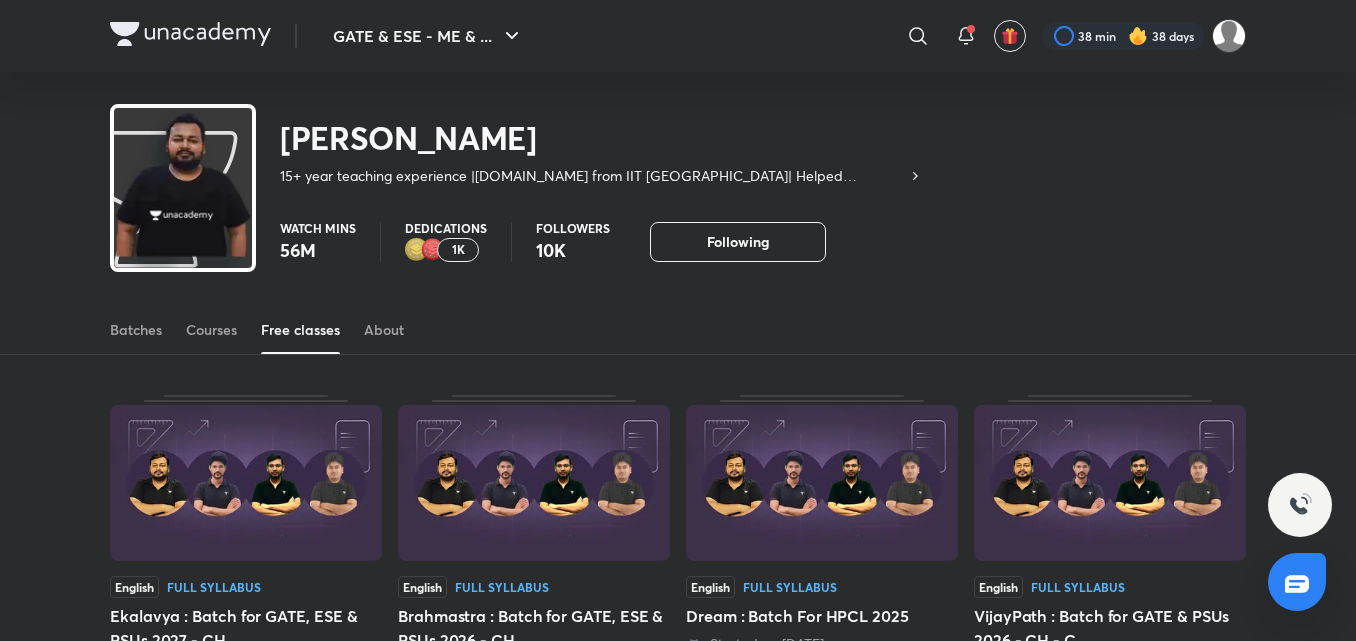 click on "Free classes" at bounding box center [300, 330] 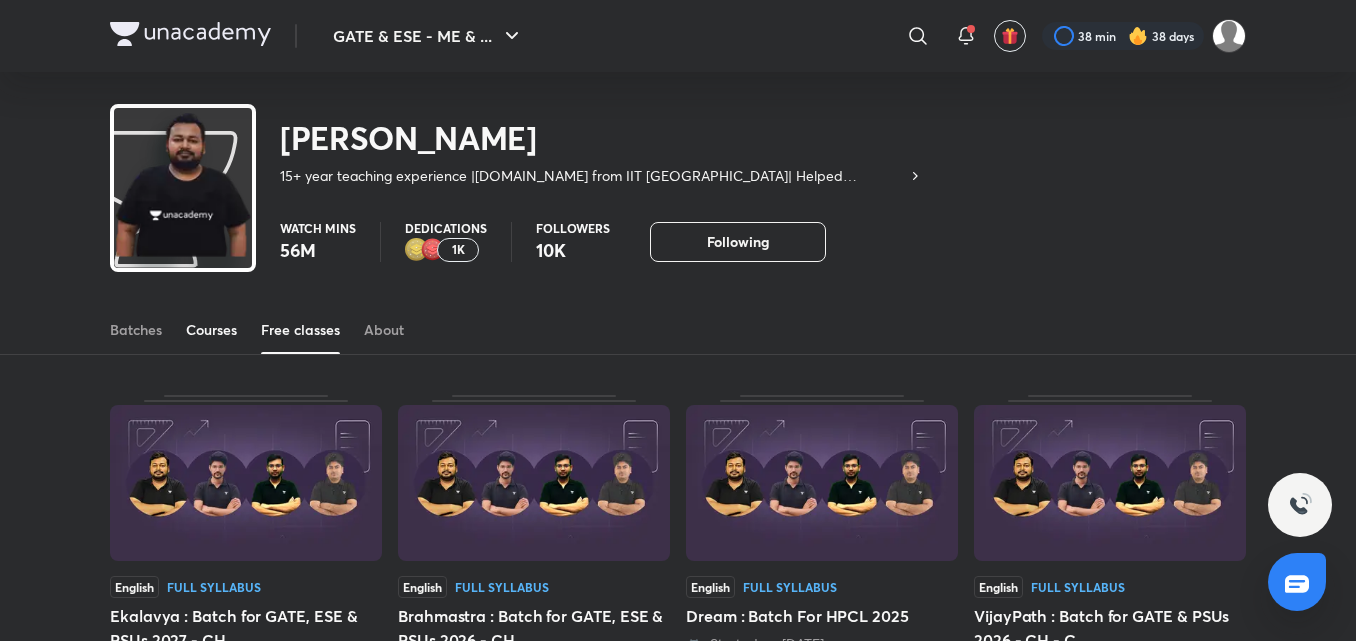 click on "Courses" at bounding box center (211, 330) 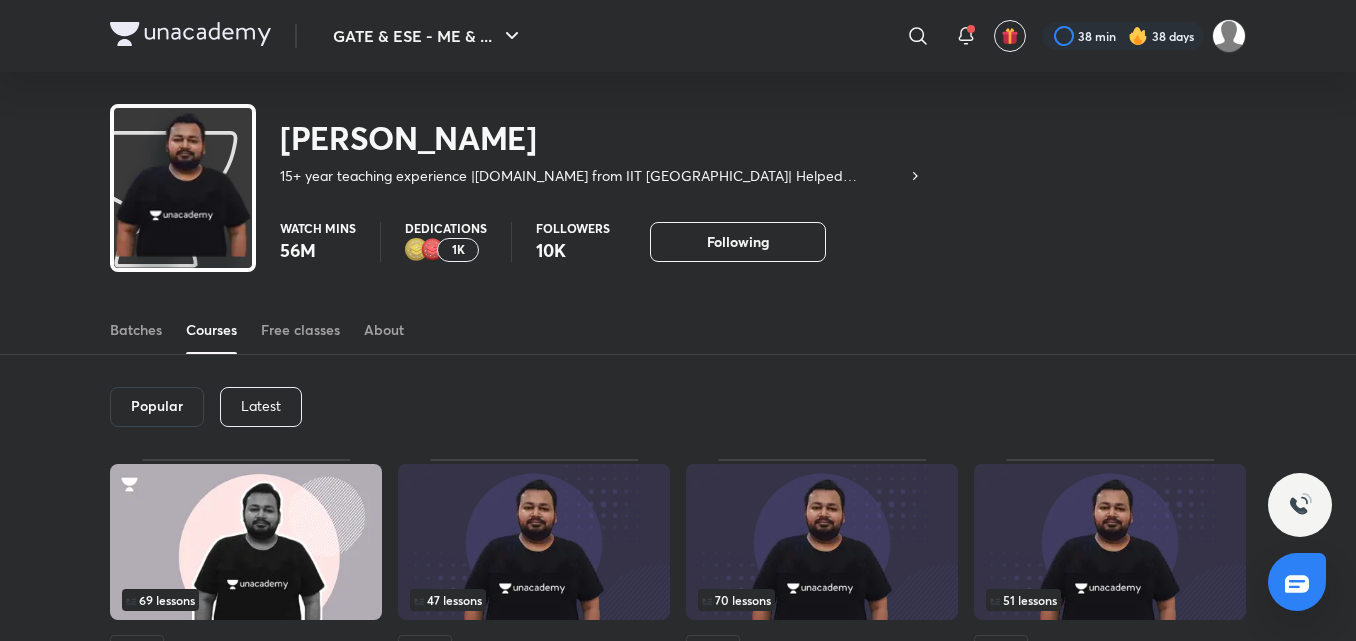 click on "Popular Latest" at bounding box center [678, 407] 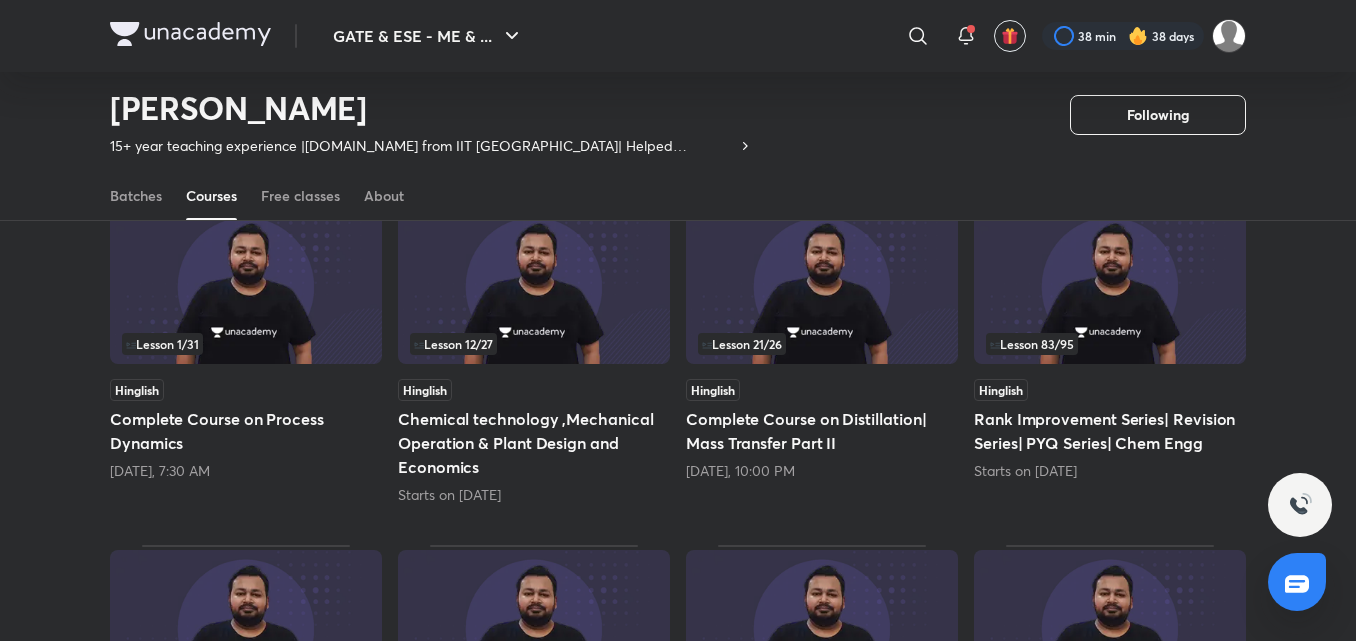 scroll, scrollTop: 160, scrollLeft: 0, axis: vertical 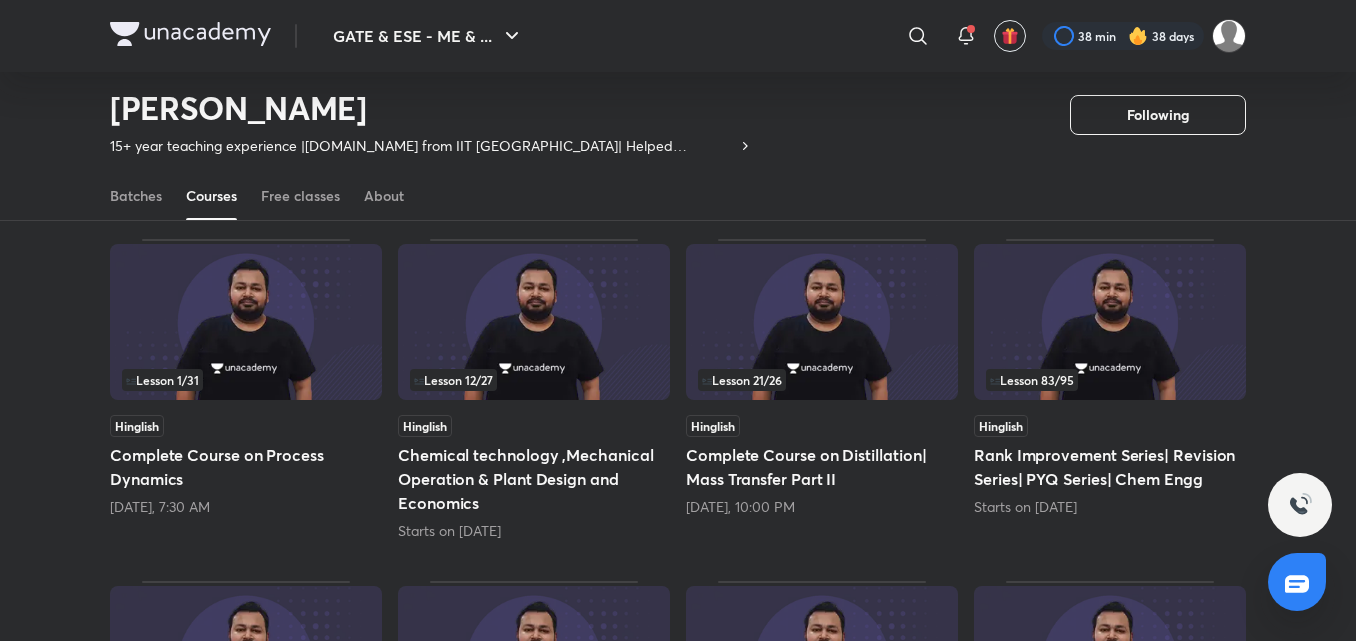 click on "Lesson   1 / 31" at bounding box center [246, 380] 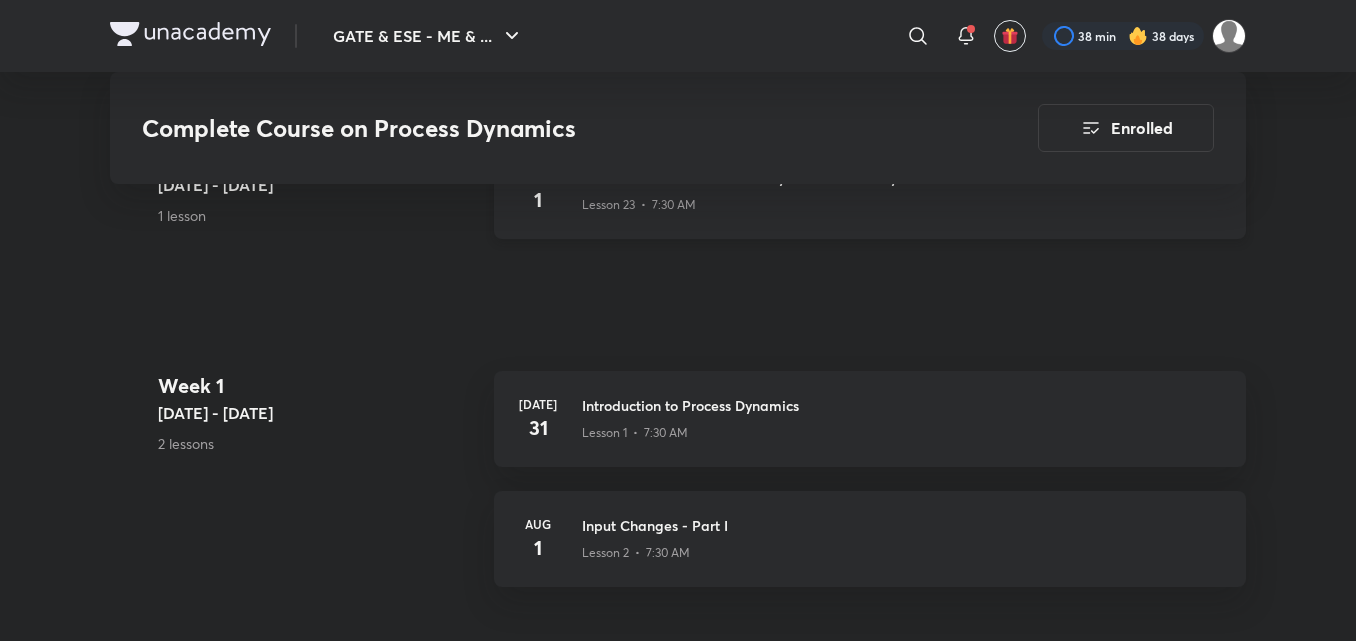 scroll, scrollTop: 880, scrollLeft: 0, axis: vertical 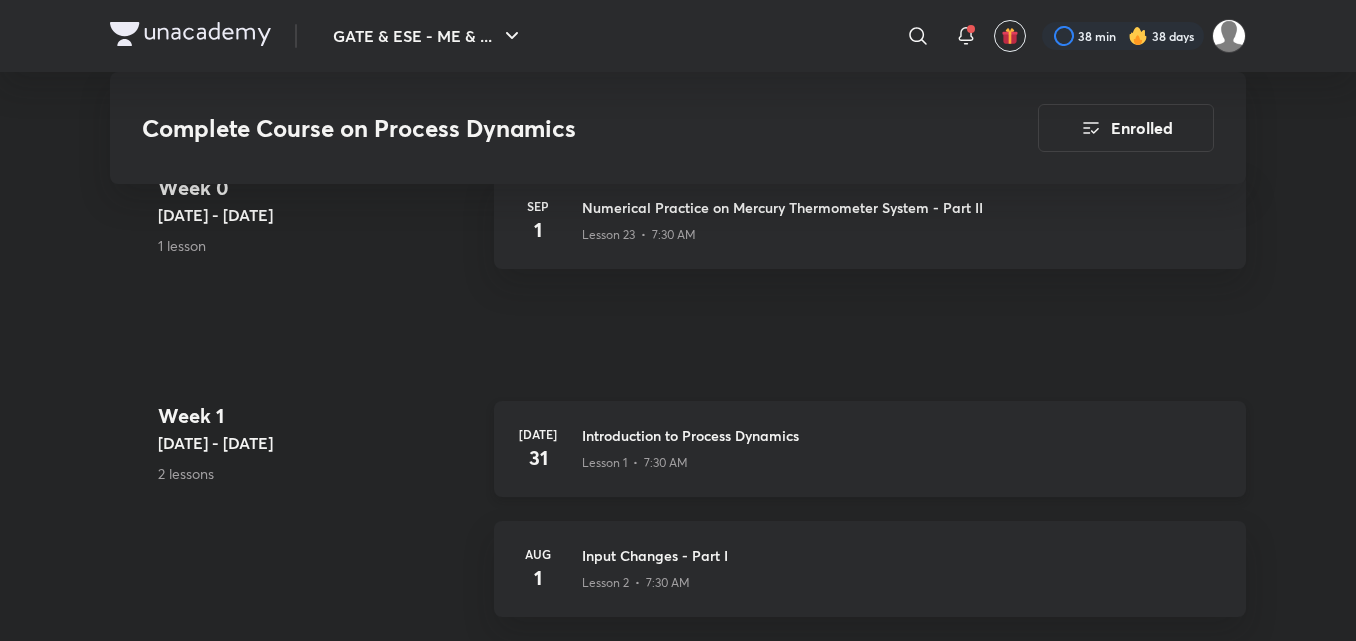 click on "[DATE] Introduction to Process Dynamics Lesson 1  •  7:30 AM" at bounding box center [870, 449] 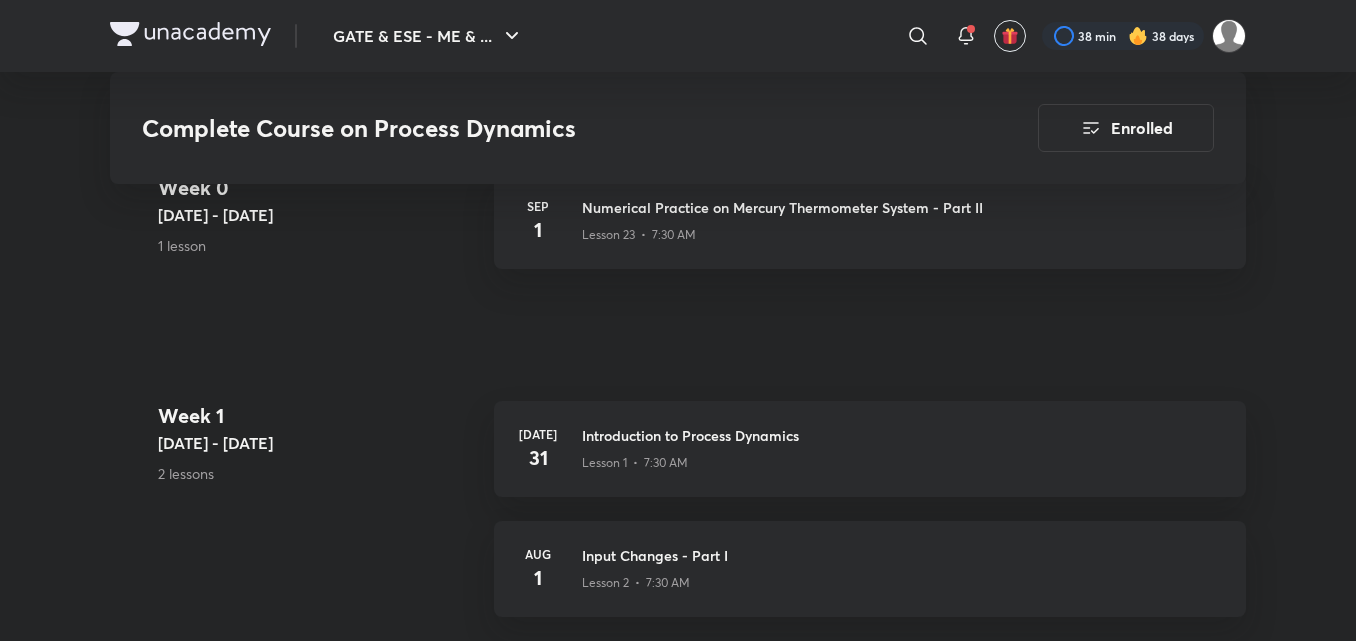 click 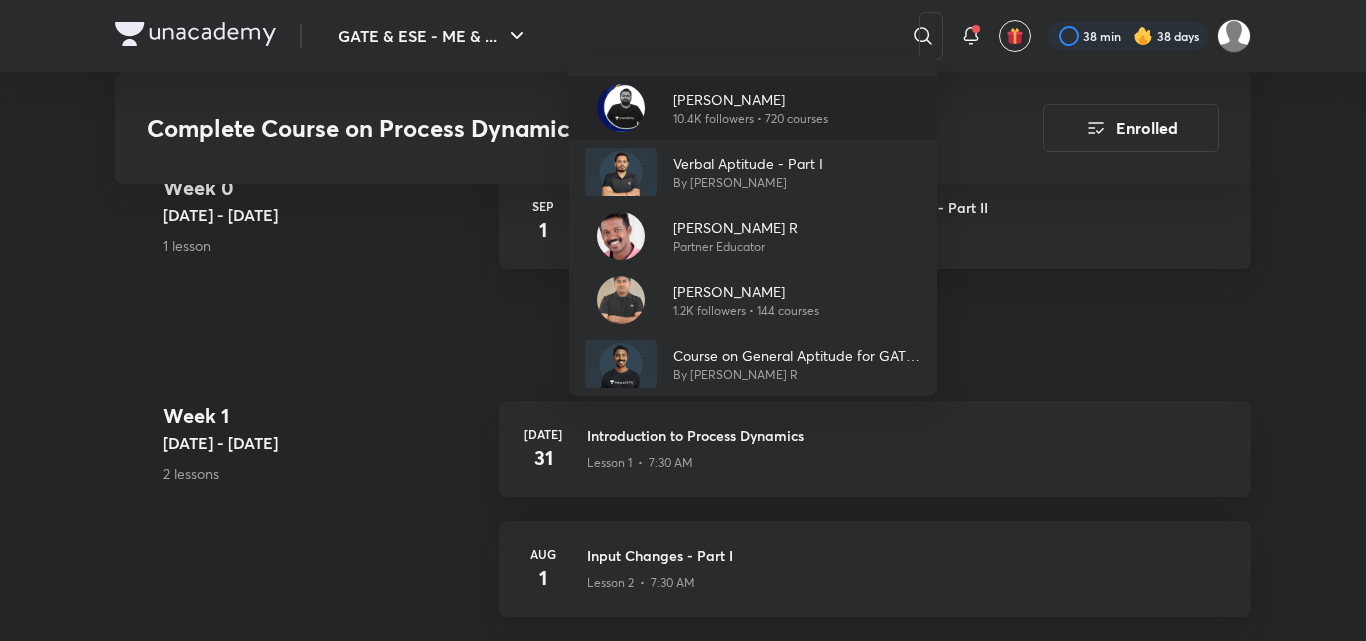 click on "10.4K followers • 720 courses" at bounding box center (750, 119) 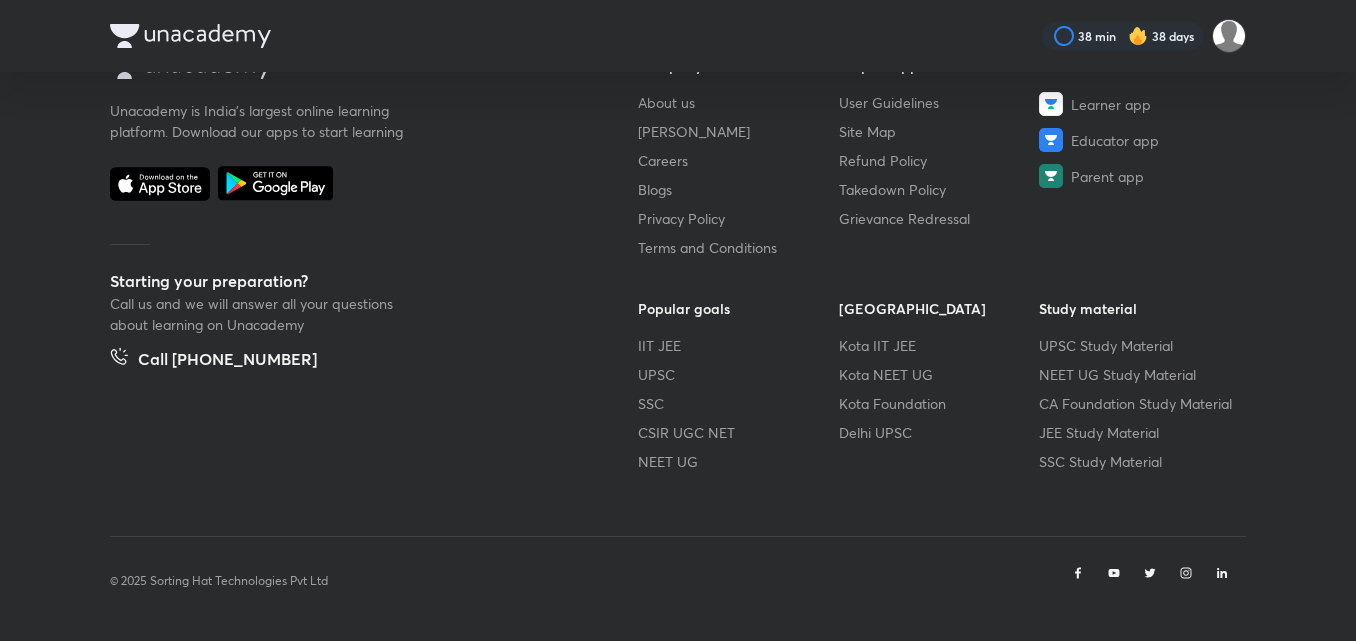 scroll, scrollTop: 0, scrollLeft: 0, axis: both 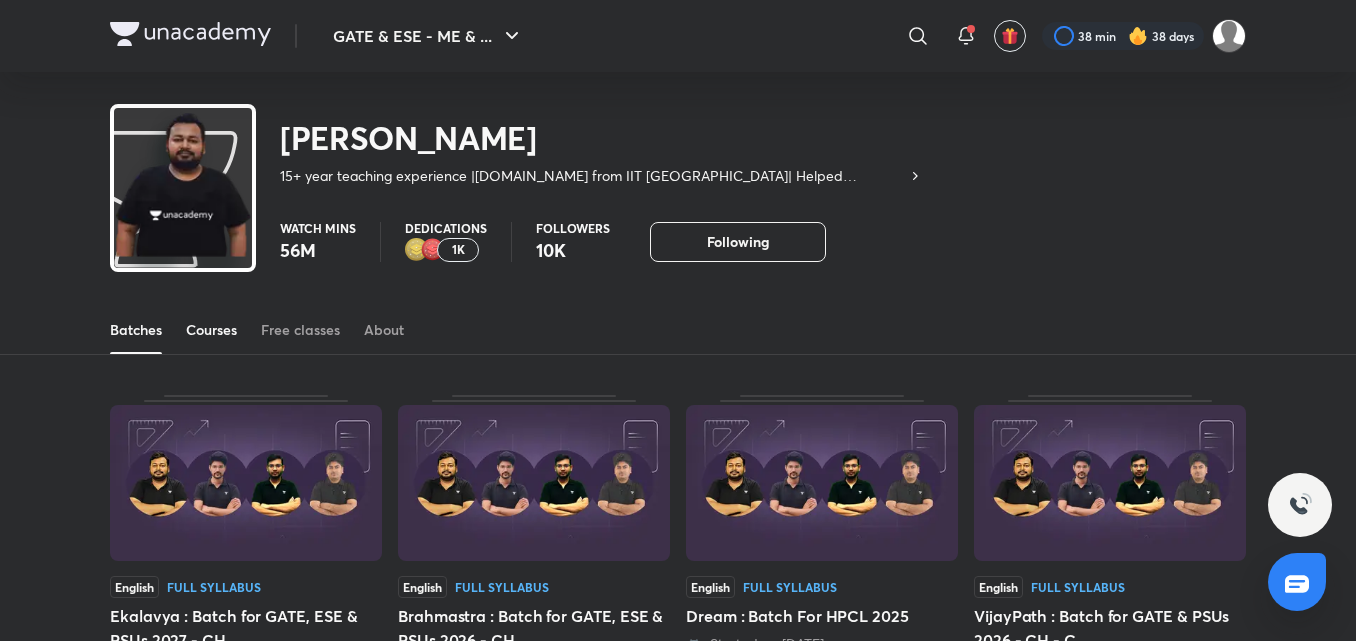click on "Courses" at bounding box center (211, 330) 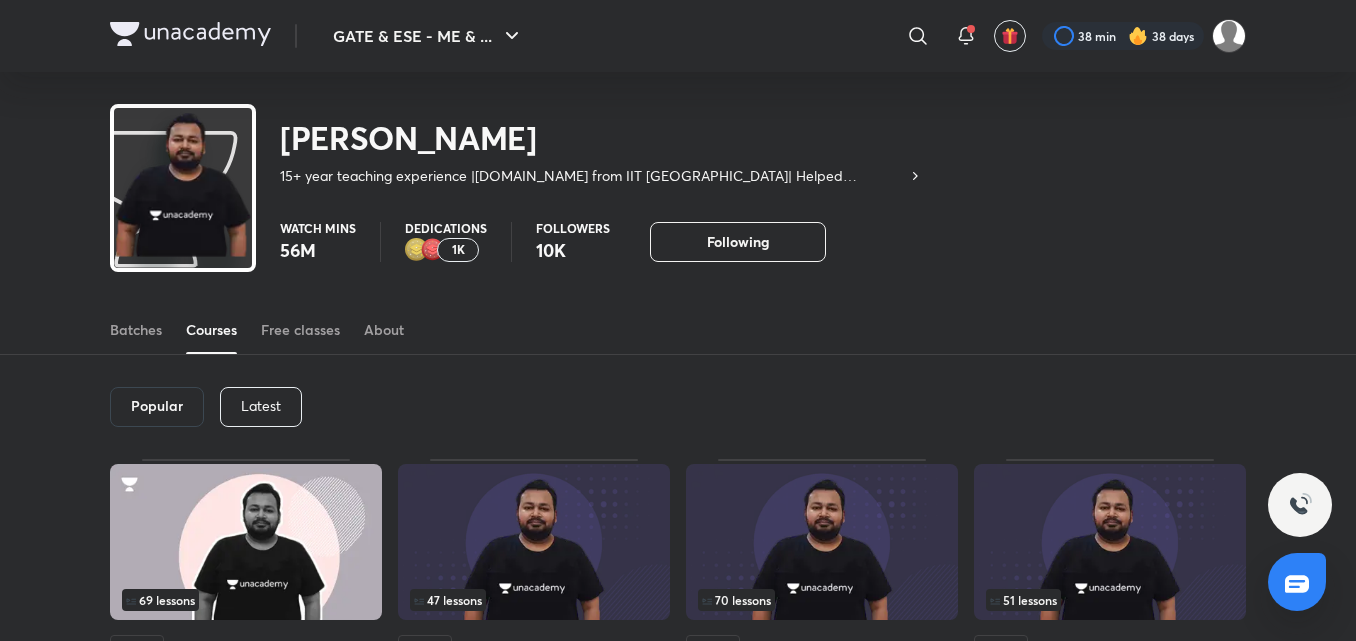 click on "Latest" at bounding box center [261, 406] 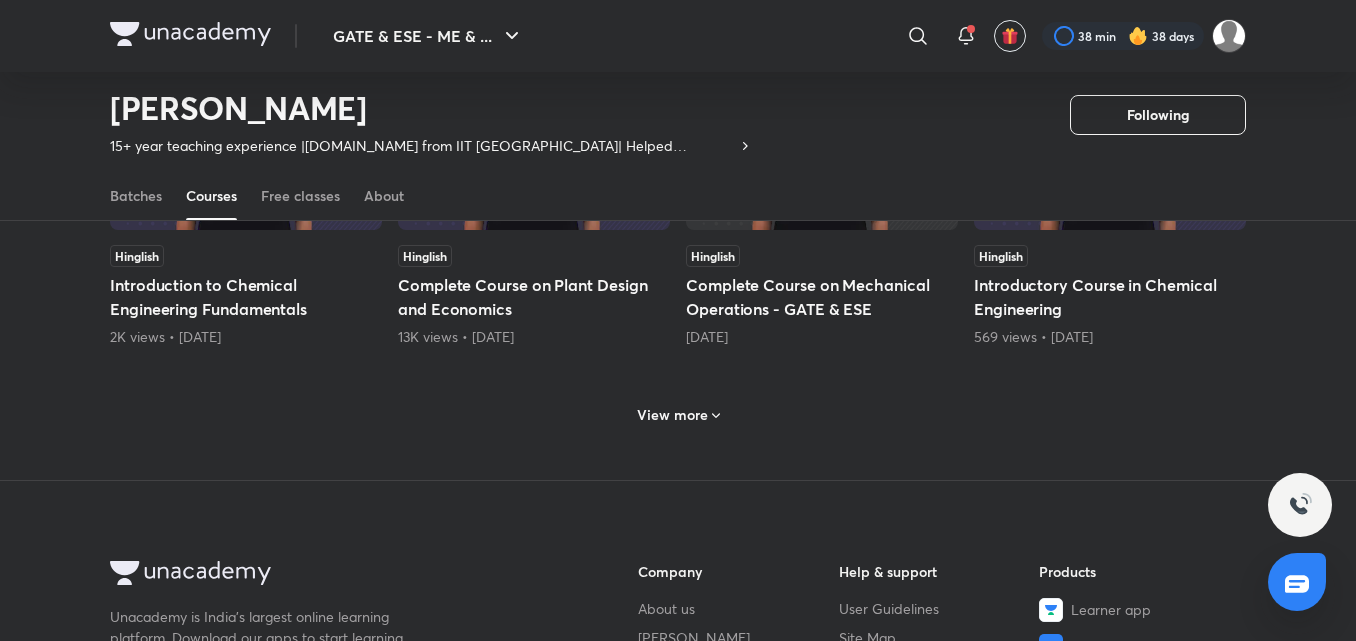 scroll, scrollTop: 1087, scrollLeft: 0, axis: vertical 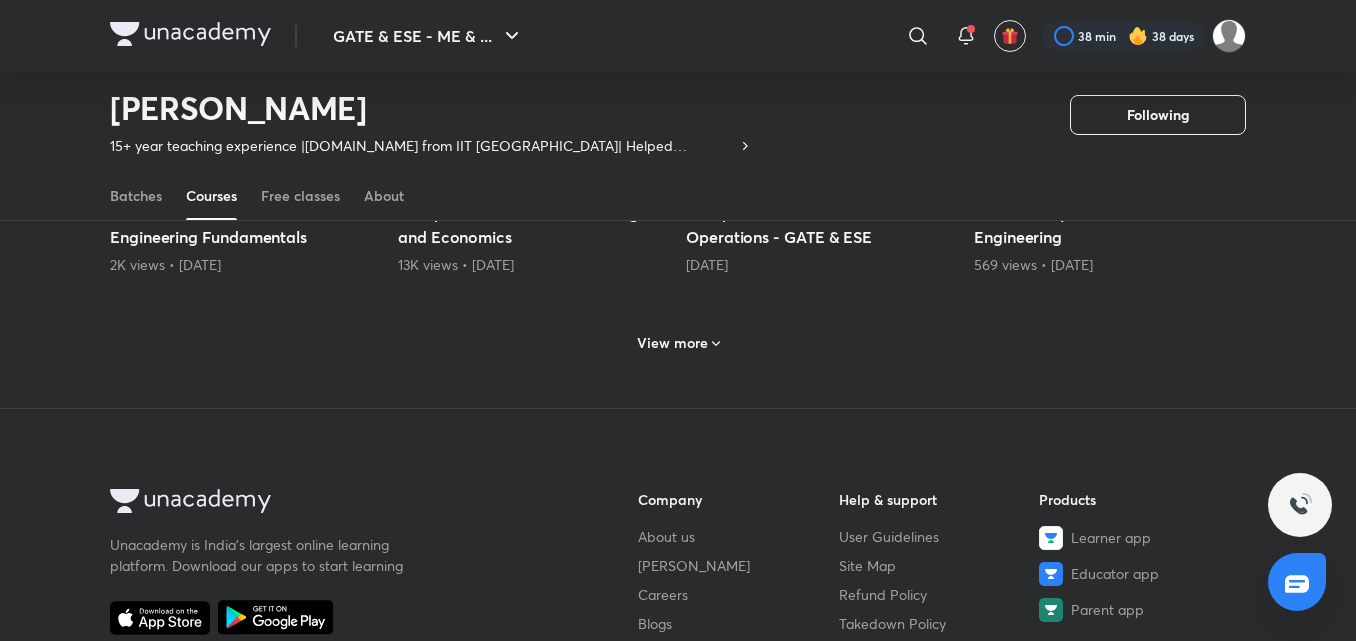 click on "Lesson   1 / 31 Hinglish Complete Course on Process Dynamics [DATE], 7:30 AM  Lesson   12 / 27 Hinglish Chemical technology ,Mechanical Operation & Plant Design and Economics Starts on [DATE]  Lesson   21 / 26 Hinglish Complete Course on Distillation| Mass Transfer Part II [DATE], 10:00 PM  Lesson   83 / 95 Hinglish Rank Improvement Series| Revision Series| PYQ Series| Chem Engg Starts on [DATE]   lessons Hinglish Complete Course On Chemical Technology For GATE 2026 & 2027 [DATE]   38   lessons Hinglish Complete Course On Mass Transfer Operation Diffusion and Interphase MT [DATE]   25   lessons Hinglish Complete course on Filtration, Fluidisation and Mixing [DATE]   22   lessons Hinglish Plant Design and Economics Part 2 4K views  •  [DATE]   8   lessons Hinglish Introduction to Chemical Engineering Fundamentals 2K views  •  [DATE]   33   lessons Hinglish Complete Course on Plant Design and Economics 13K views  •  [DATE]   29   lessons Hinglish [DATE]   4" at bounding box center [678, -140] 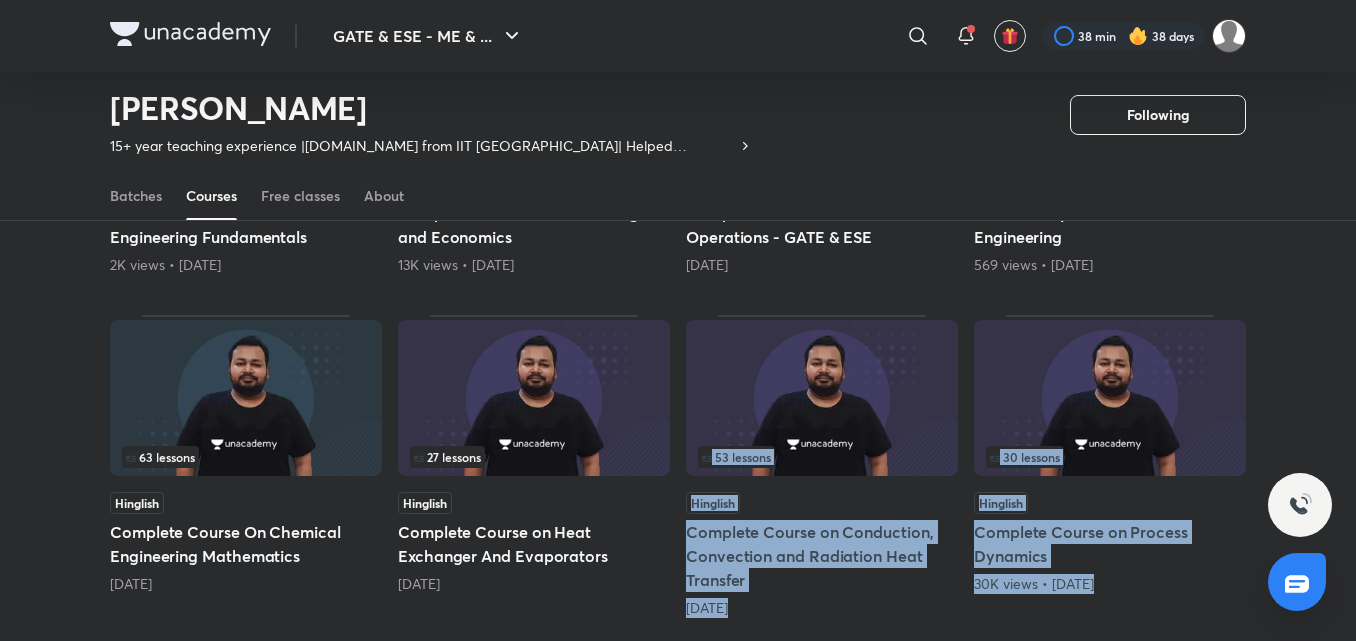 drag, startPoint x: 642, startPoint y: 353, endPoint x: 804, endPoint y: 297, distance: 171.40594 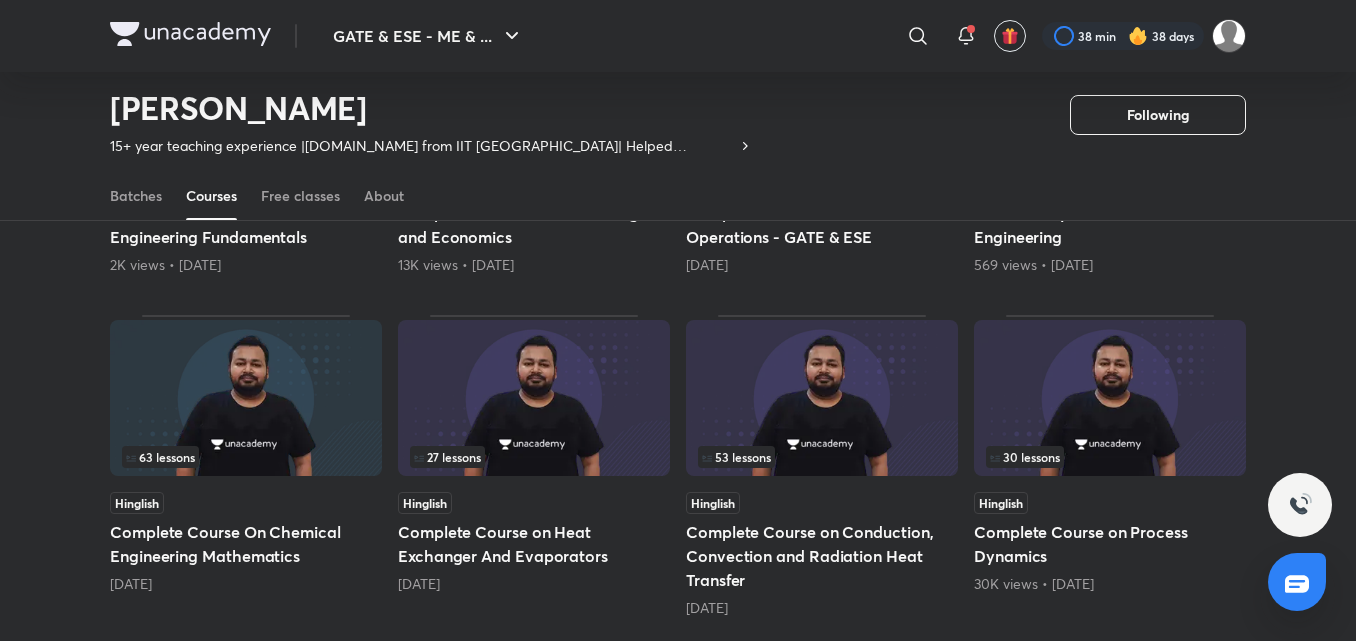 click on "Lesson   1 / 31 Hinglish Complete Course on Process Dynamics [DATE], 7:30 AM  Lesson   12 / 27 Hinglish Chemical technology ,Mechanical Operation & Plant Design and Economics Starts on [DATE]  Lesson   21 / 26 Hinglish Complete Course on Distillation| Mass Transfer Part II [DATE], 10:00 PM  Lesson   83 / 95 Hinglish Rank Improvement Series| Revision Series| PYQ Series| Chem Engg Starts on [DATE]   lessons Hinglish Complete Course On Chemical Technology For GATE 2026 & 2027 [DATE]   38   lessons Hinglish Complete Course On Mass Transfer Operation Diffusion and Interphase MT [DATE]   25   lessons Hinglish Complete course on Filtration, Fluidisation and Mixing [DATE]   22   lessons Hinglish Plant Design and Economics Part 2 4K views  •  [DATE]   8   lessons Hinglish Introduction to Chemical Engineering Fundamentals 2K views  •  [DATE]   33   lessons Hinglish Complete Course on Plant Design and Economics 13K views  •  [DATE]   29   lessons Hinglish [DATE]   4" at bounding box center (678, 361) 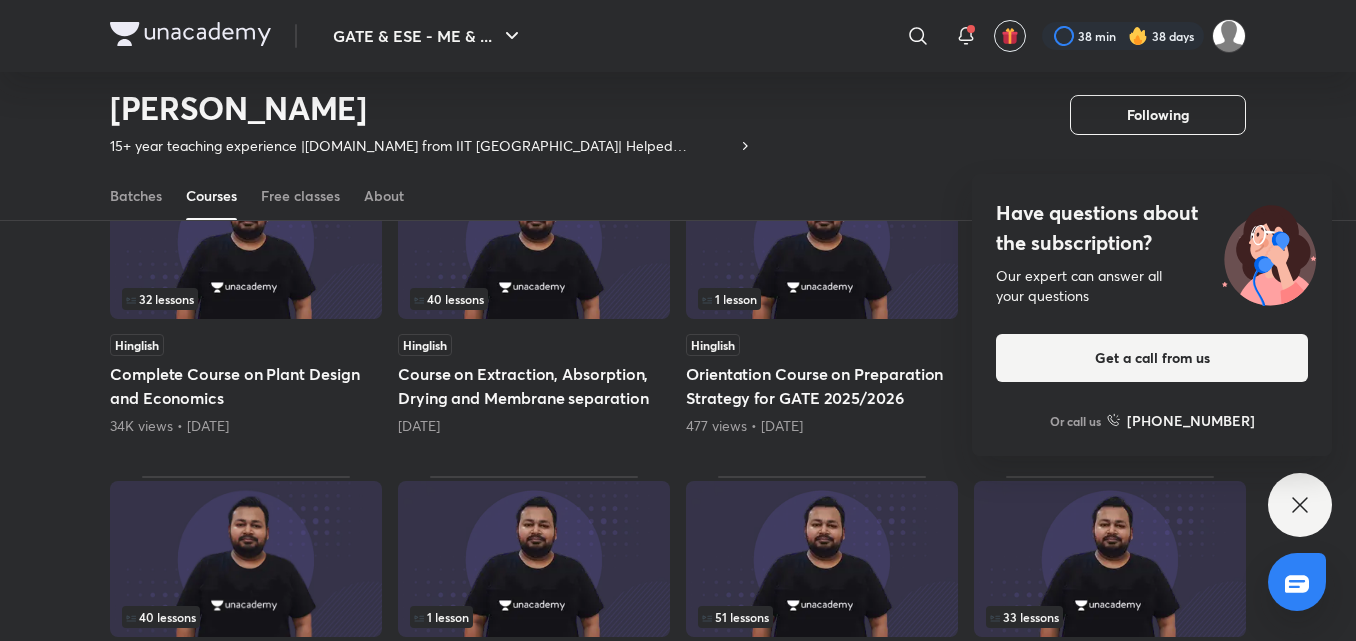 scroll, scrollTop: 1687, scrollLeft: 0, axis: vertical 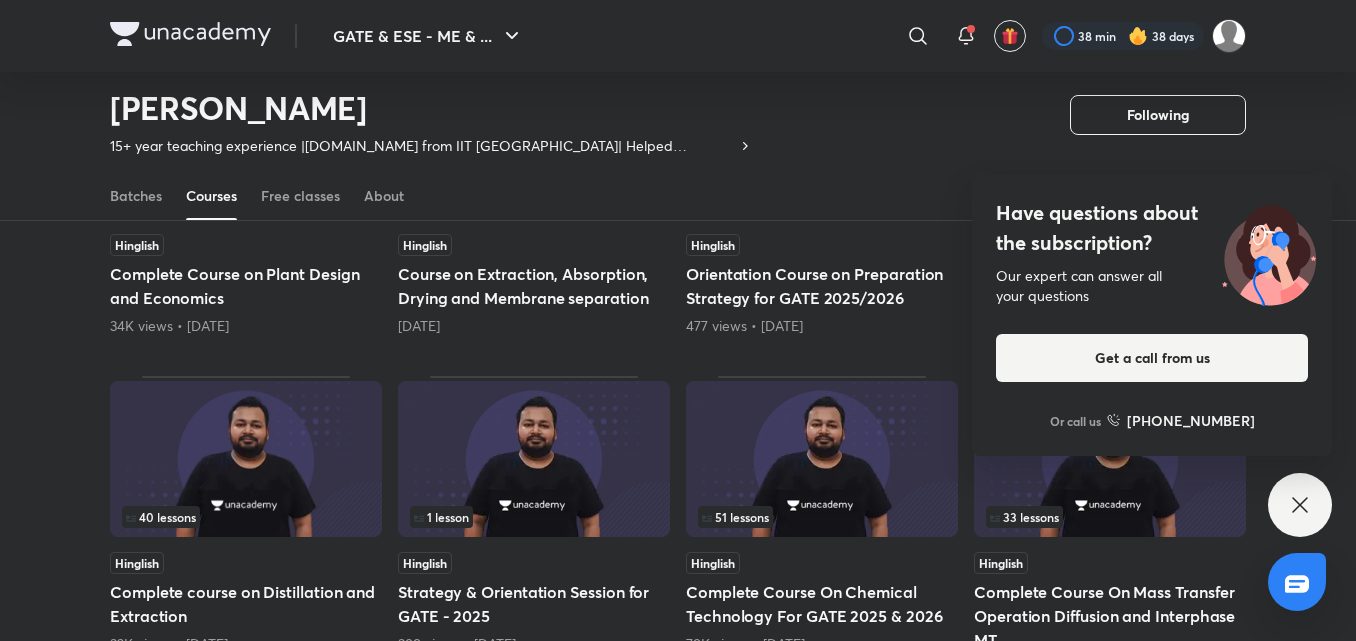 click at bounding box center [246, 459] 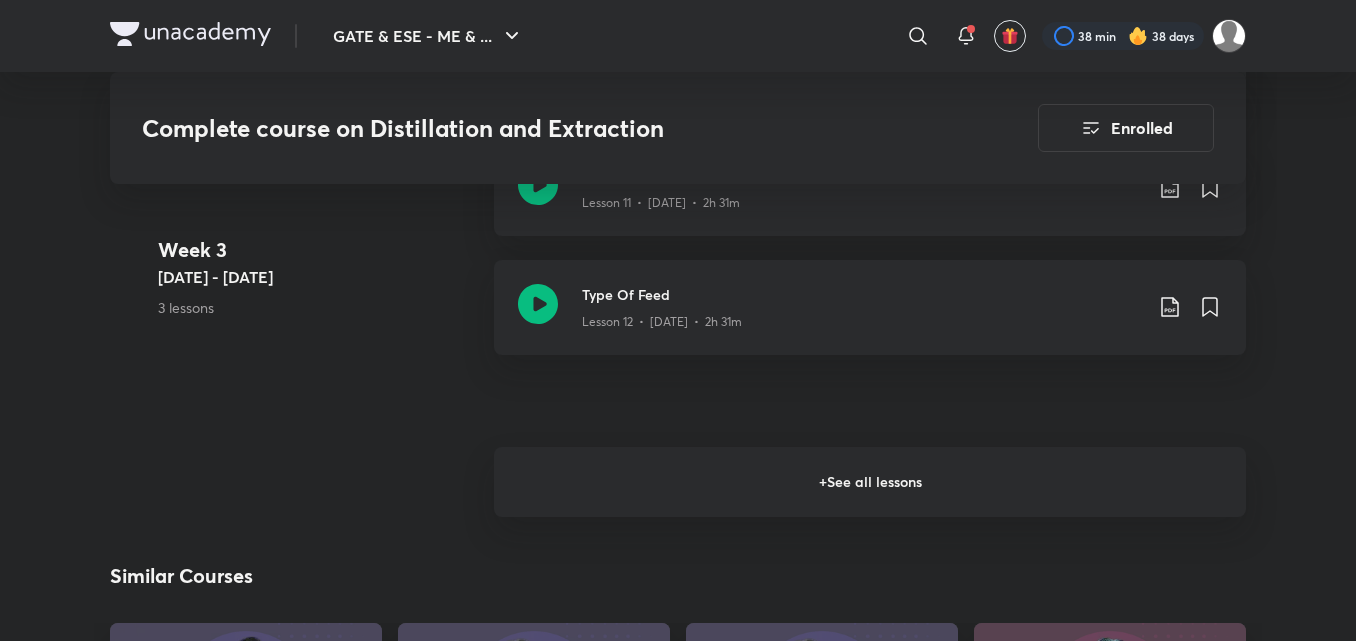 scroll, scrollTop: 2700, scrollLeft: 0, axis: vertical 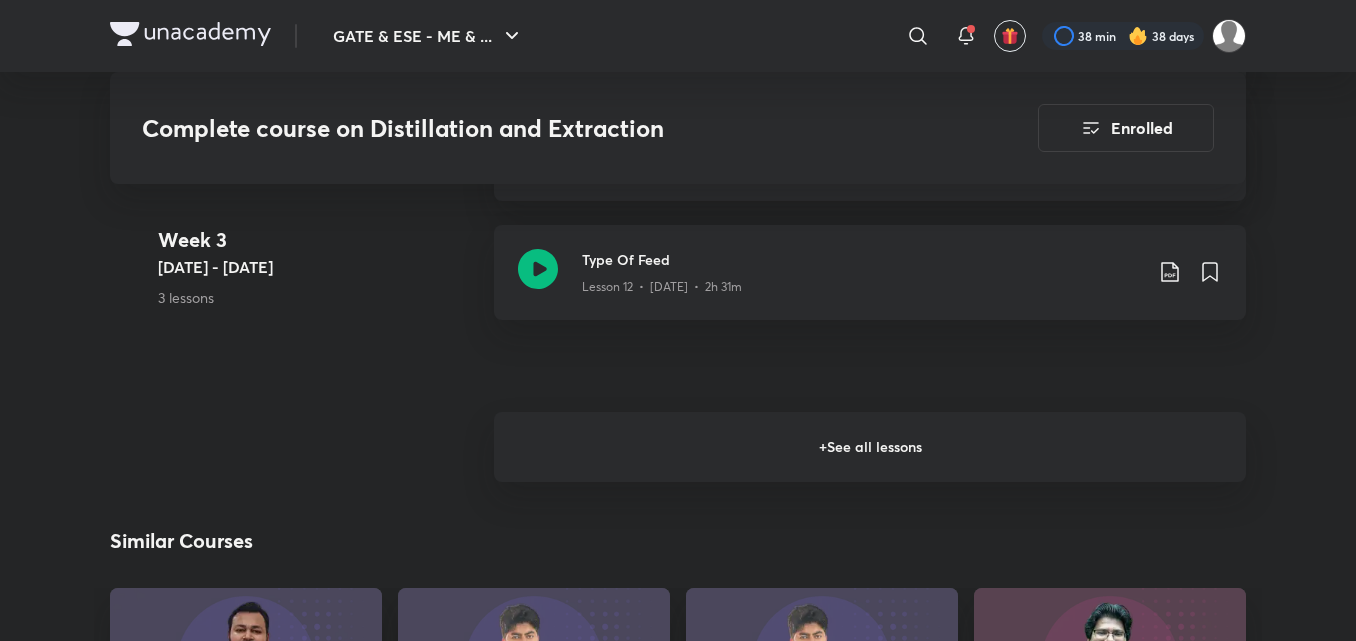drag, startPoint x: 659, startPoint y: 451, endPoint x: 654, endPoint y: 432, distance: 19.646883 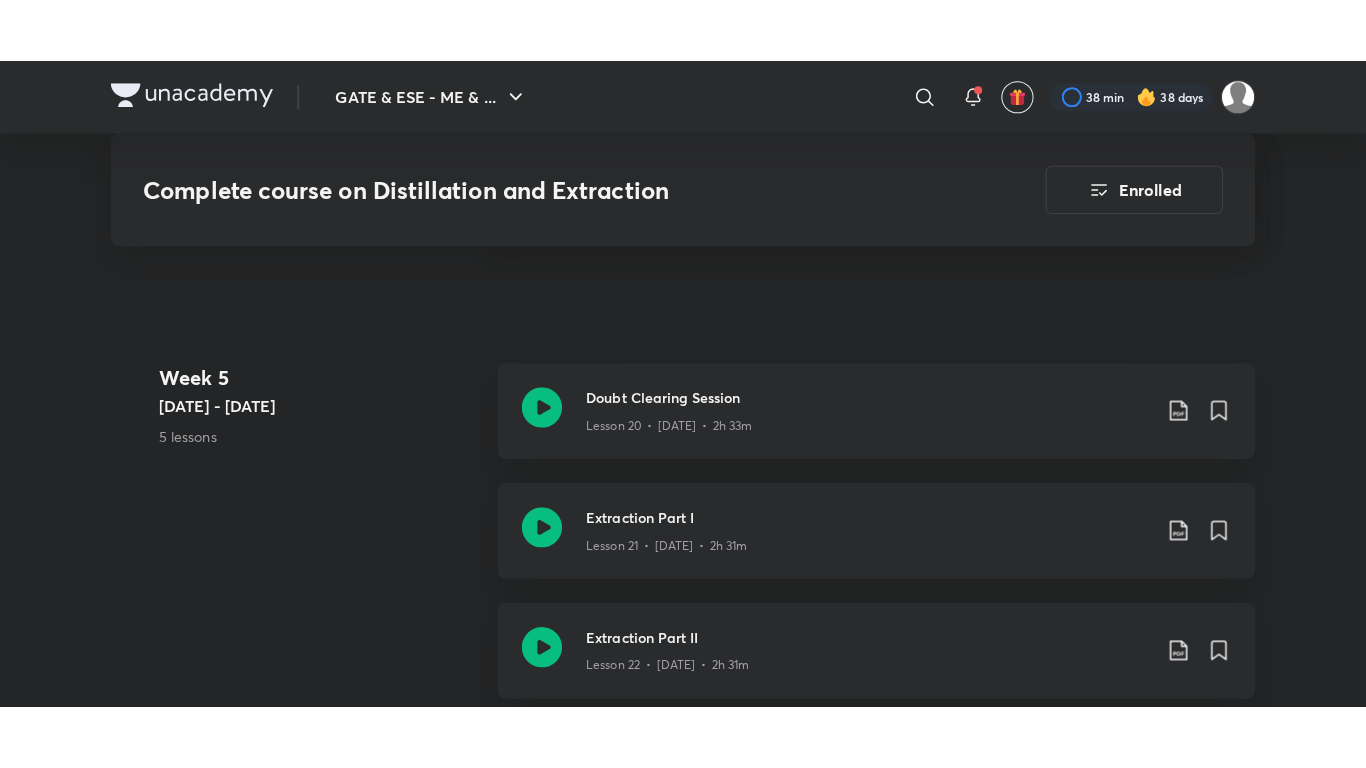 scroll, scrollTop: 3800, scrollLeft: 0, axis: vertical 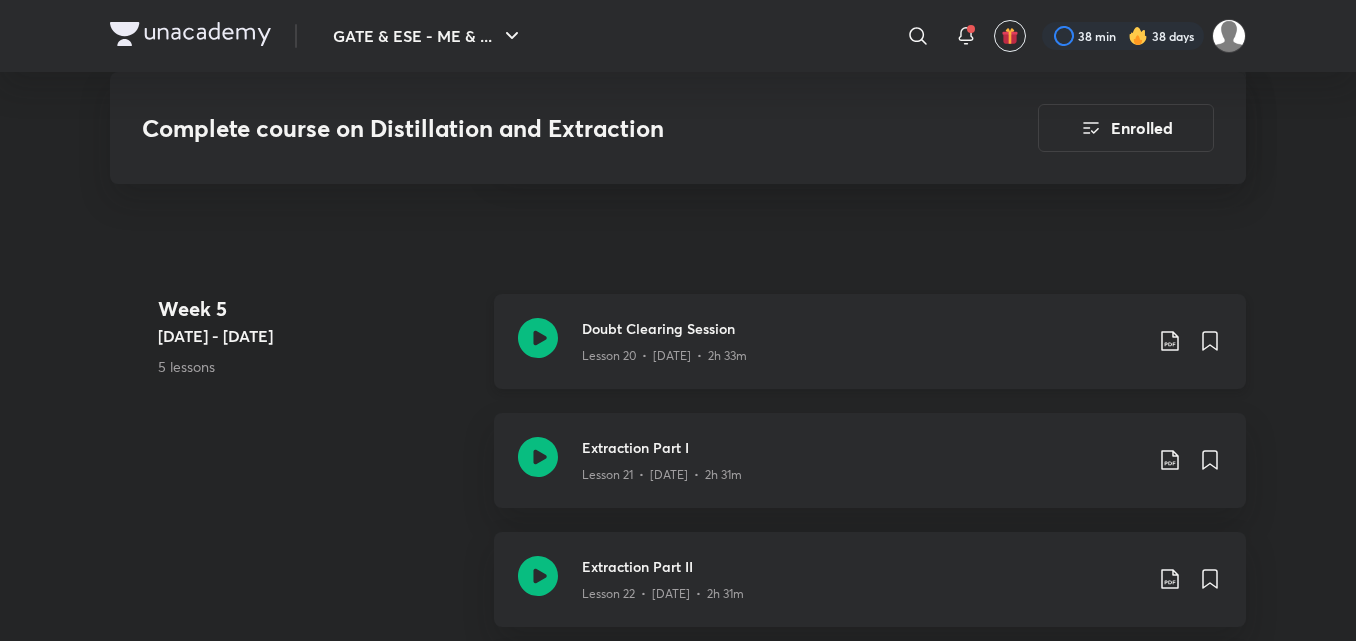 click on "Doubt Clearing Session" at bounding box center [862, -2593] 